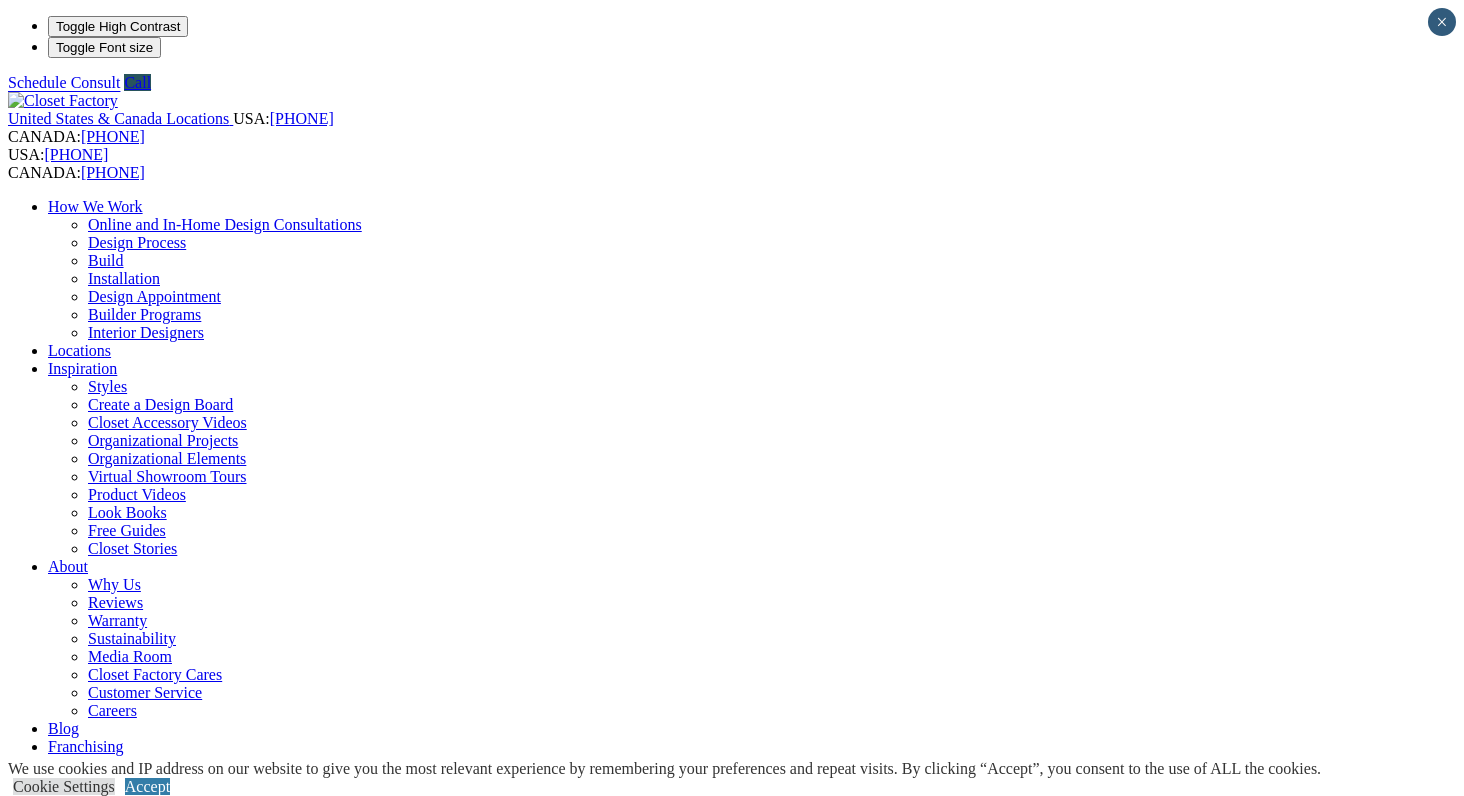 scroll, scrollTop: 0, scrollLeft: 0, axis: both 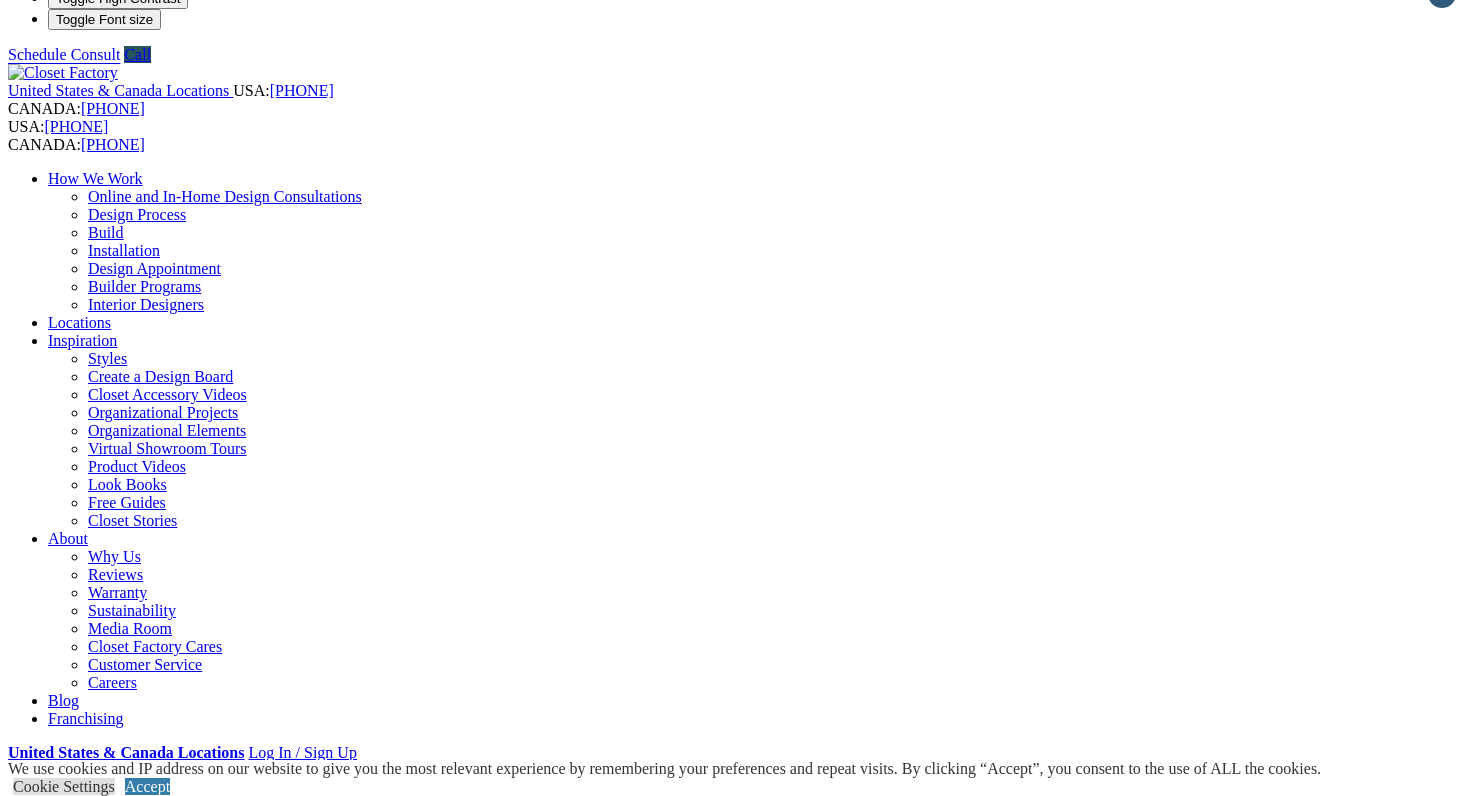 click on "Wardrobe Closets" at bounding box center (145, 930) 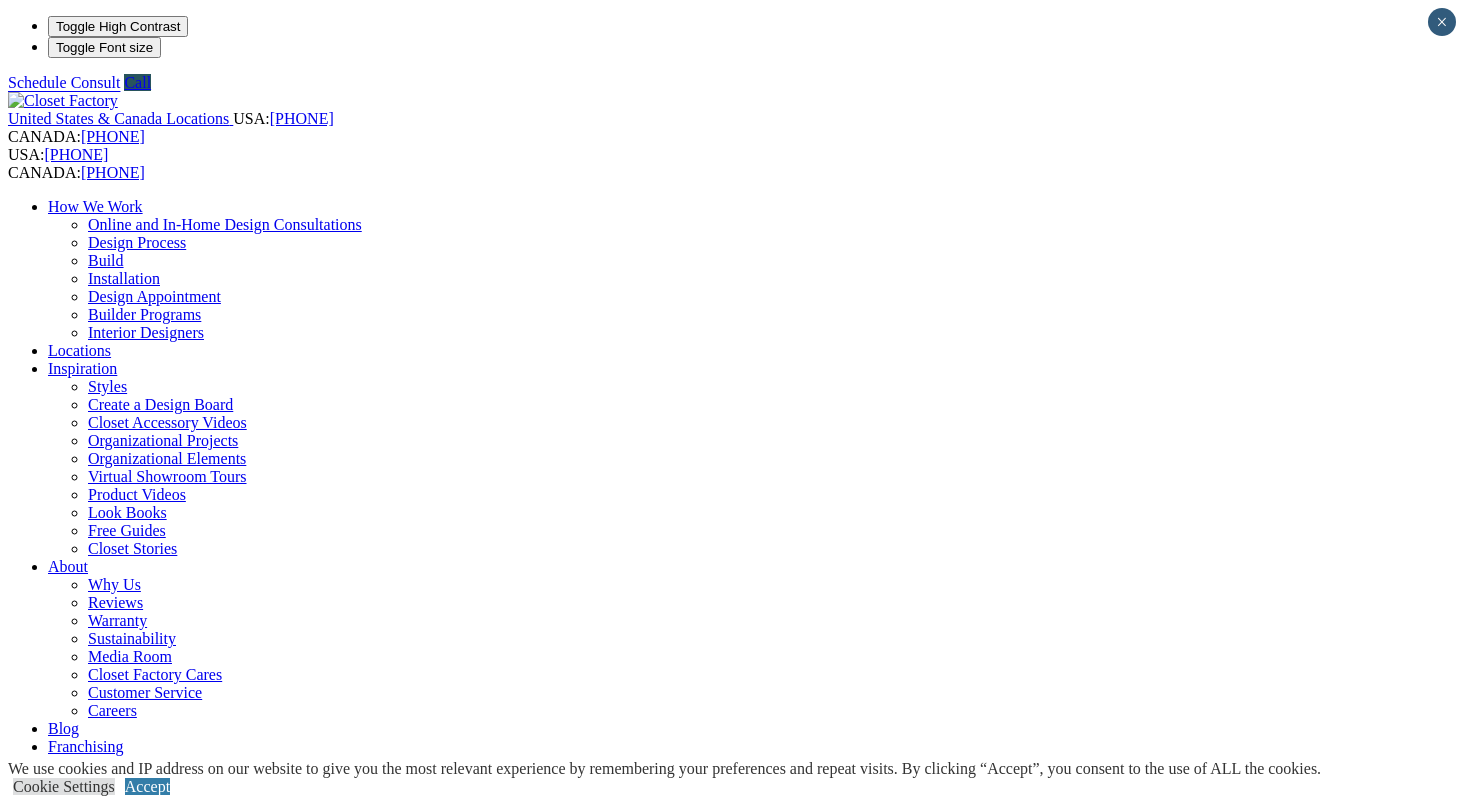 scroll, scrollTop: 0, scrollLeft: 0, axis: both 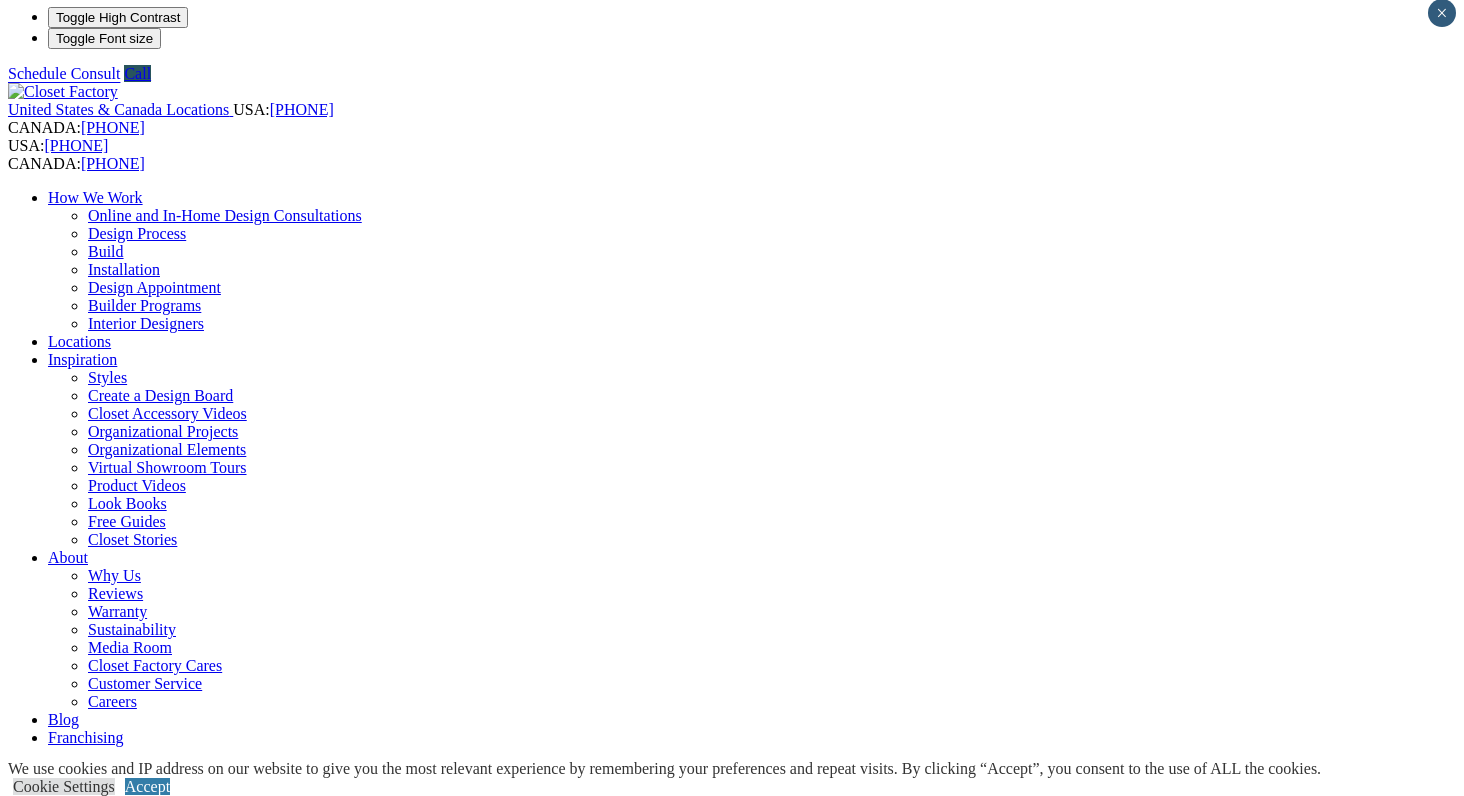 click at bounding box center [164, 1343] 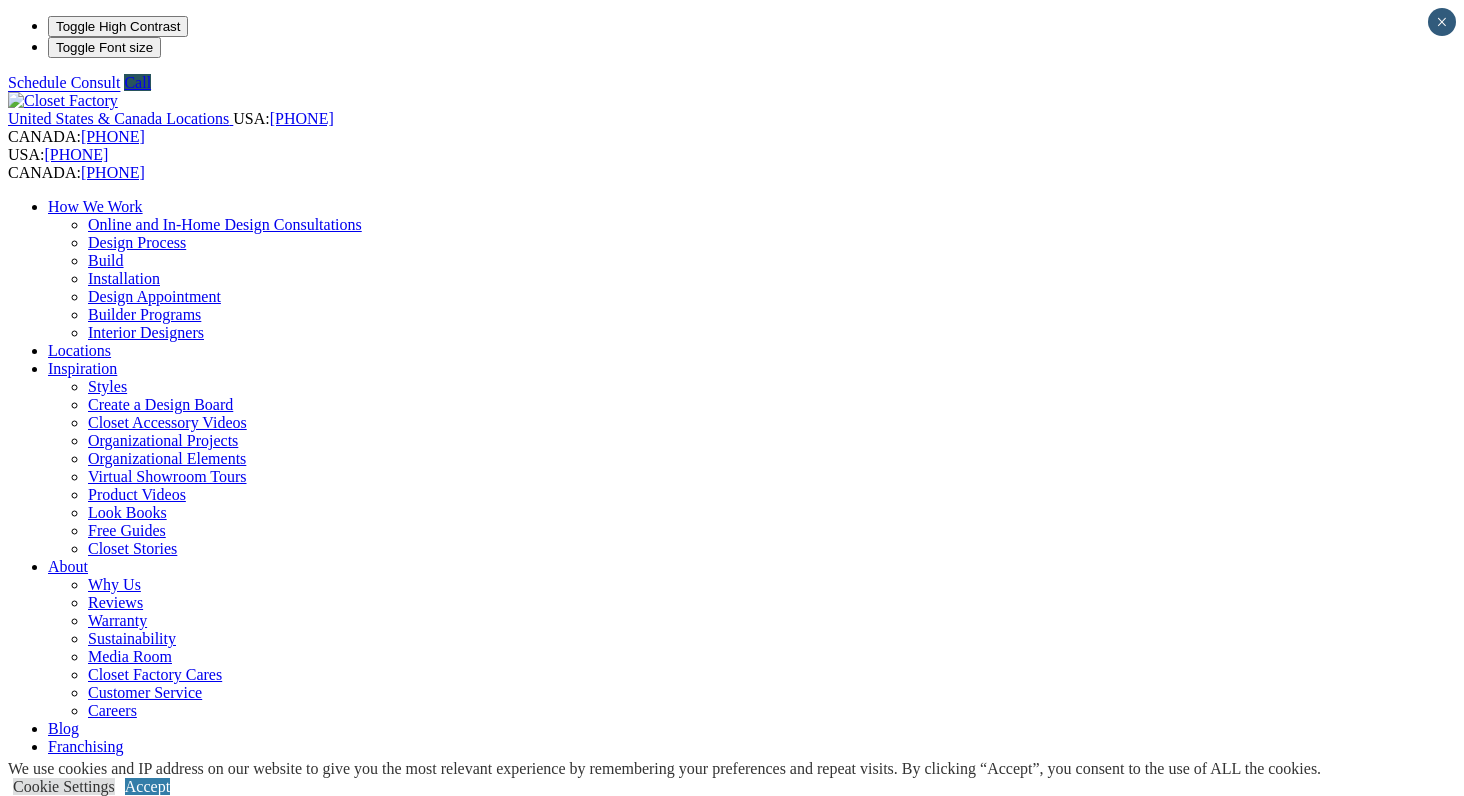 scroll, scrollTop: 0, scrollLeft: 0, axis: both 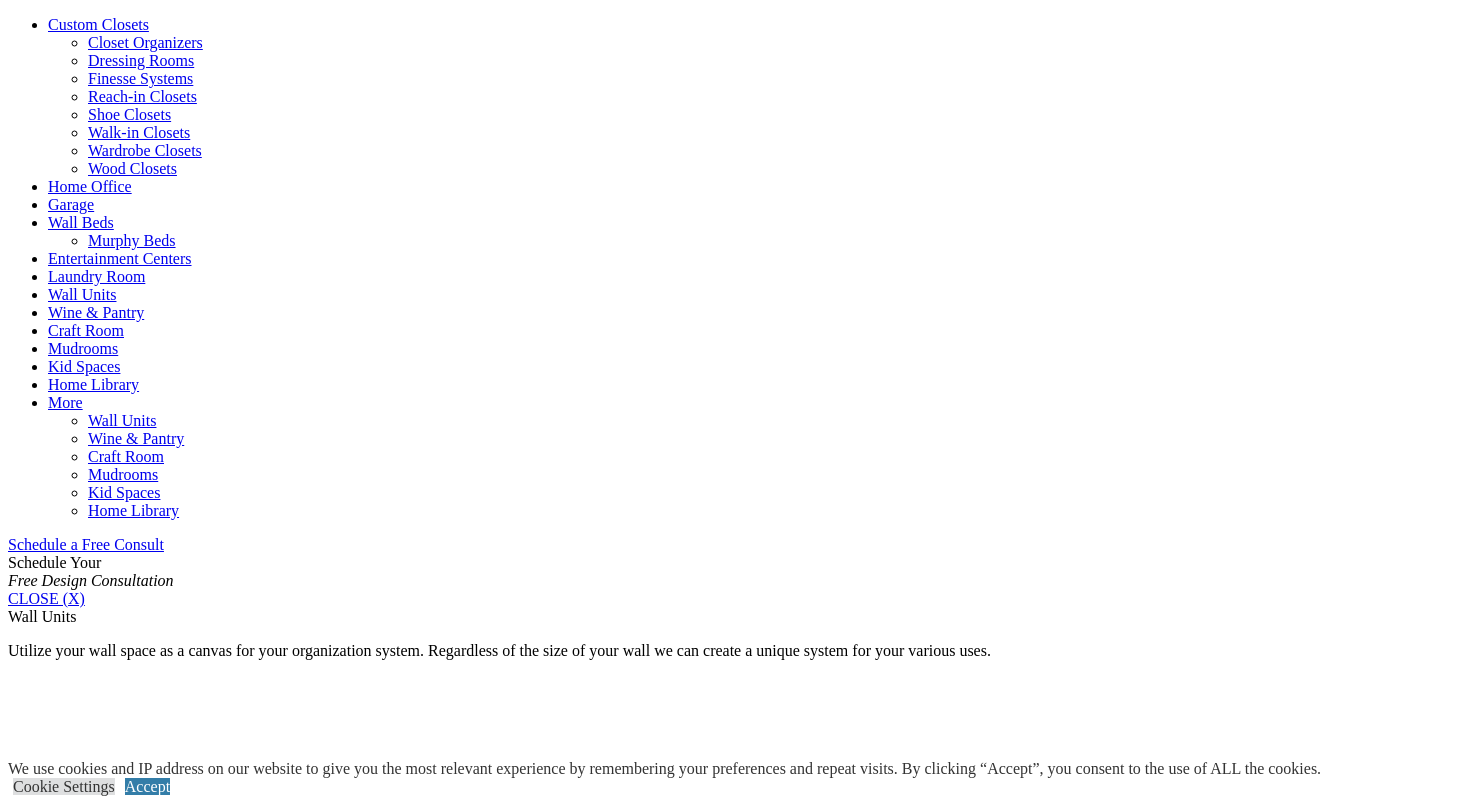 click on "Wall Units" at bounding box center (82, 294) 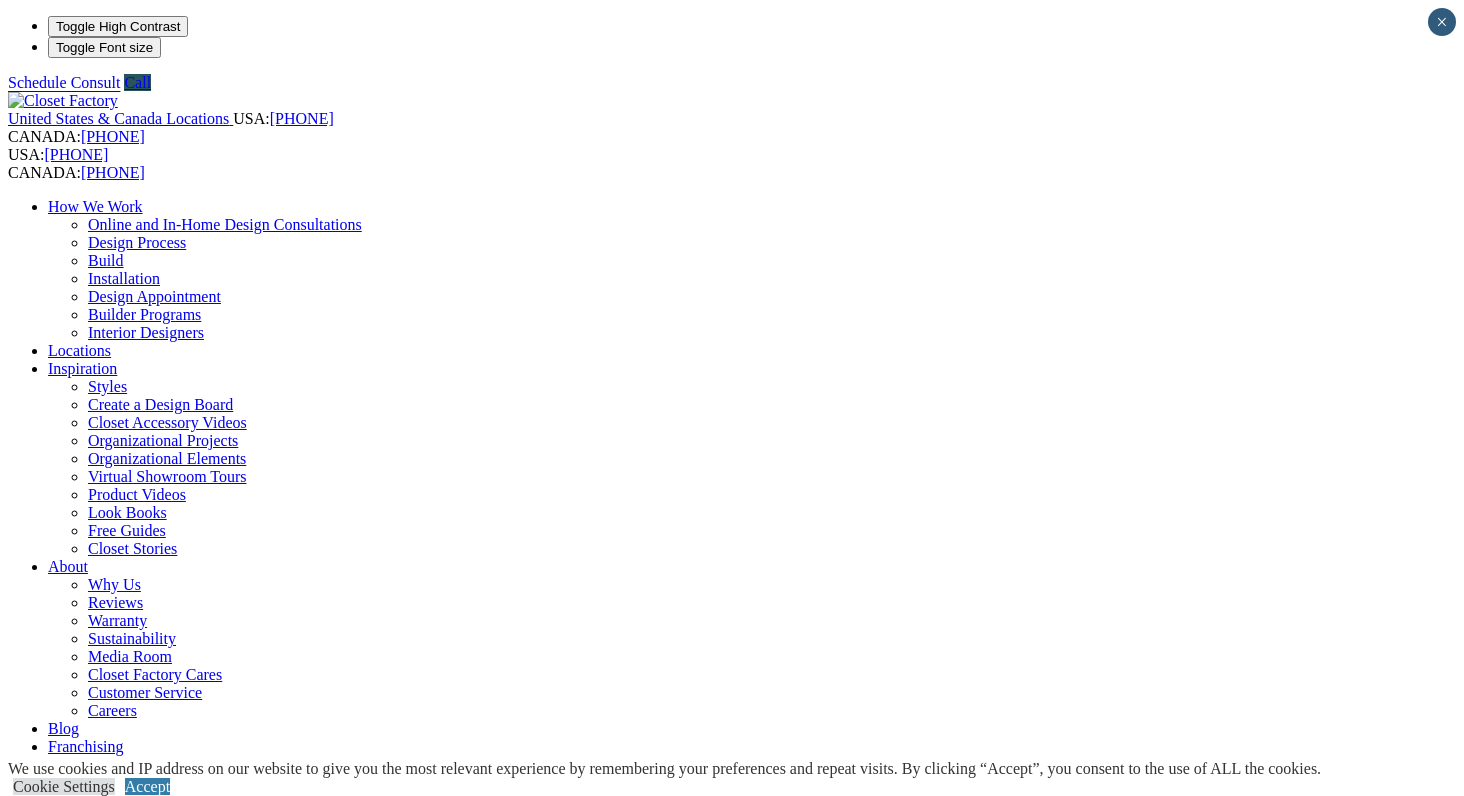 scroll, scrollTop: 0, scrollLeft: 0, axis: both 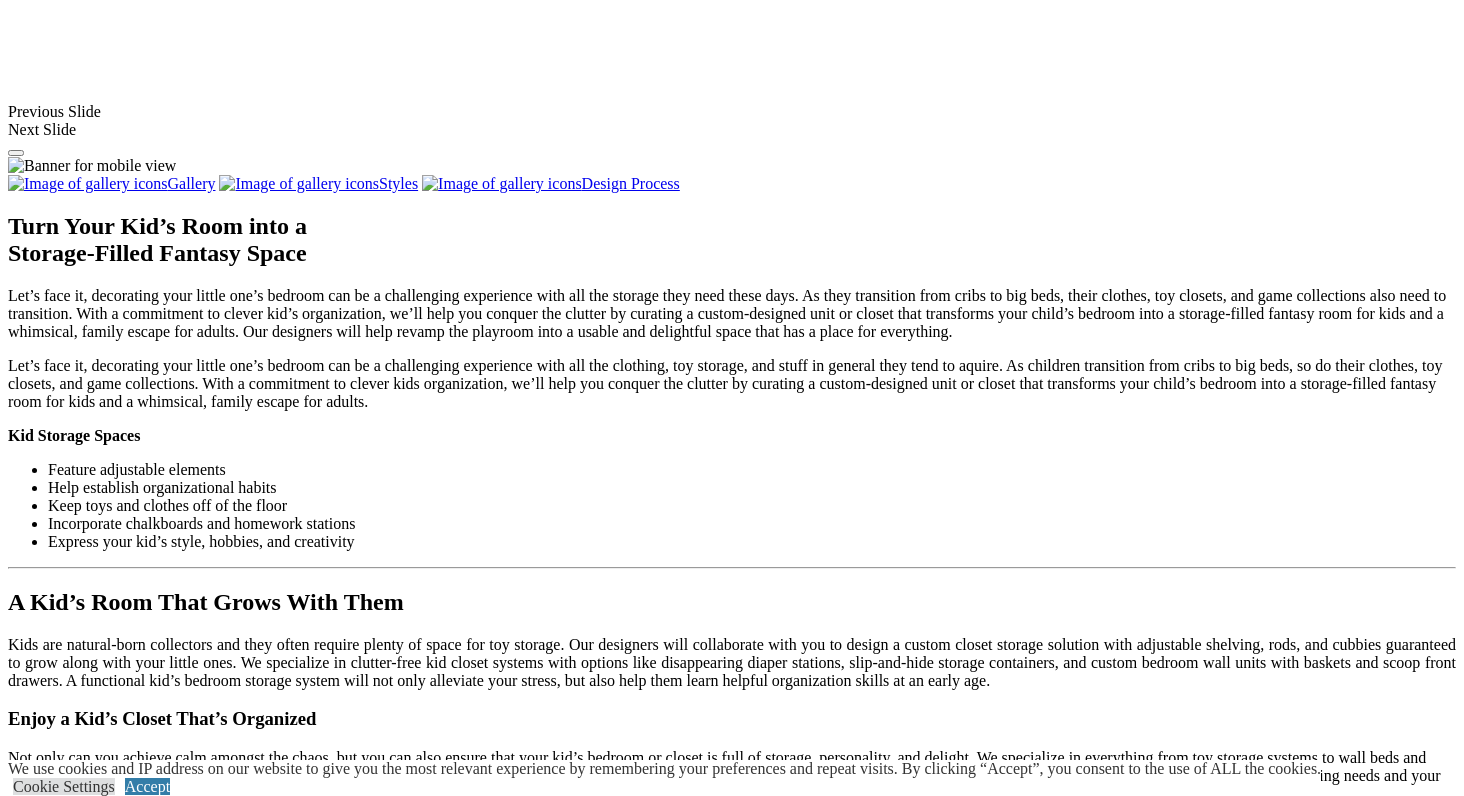 click on "Load More" at bounding box center [44, 1761] 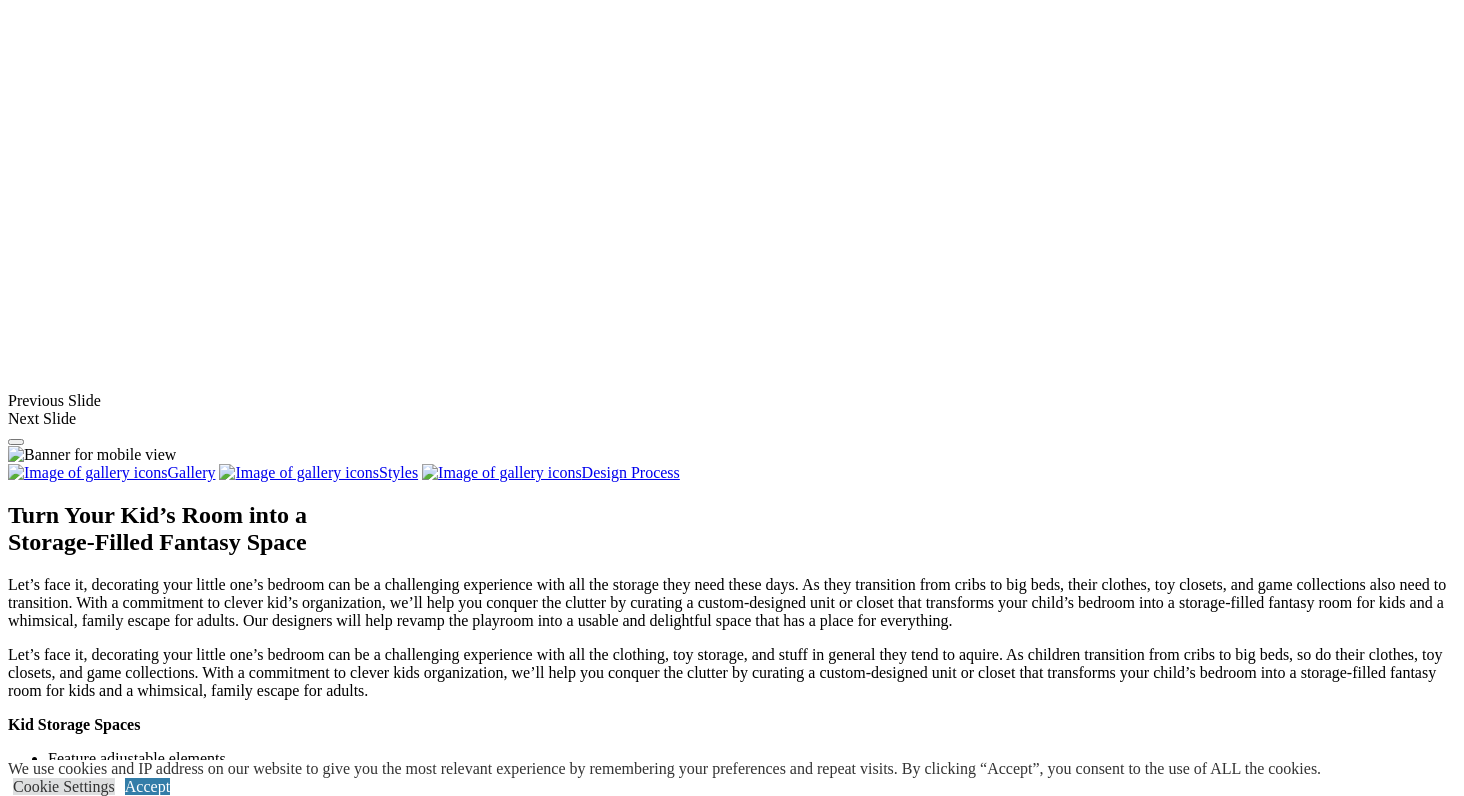 scroll, scrollTop: 1460, scrollLeft: 0, axis: vertical 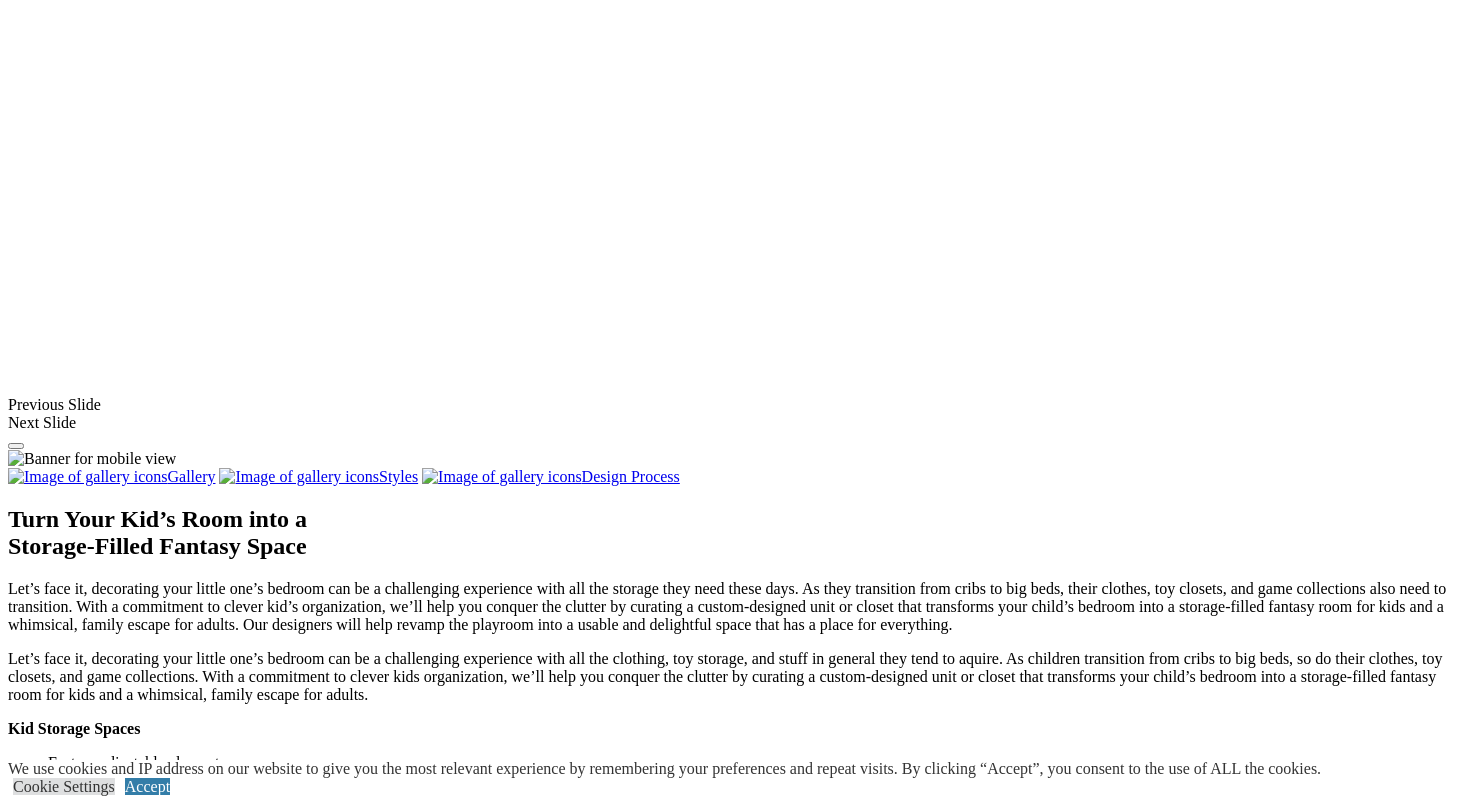 click at bounding box center [132, 1380] 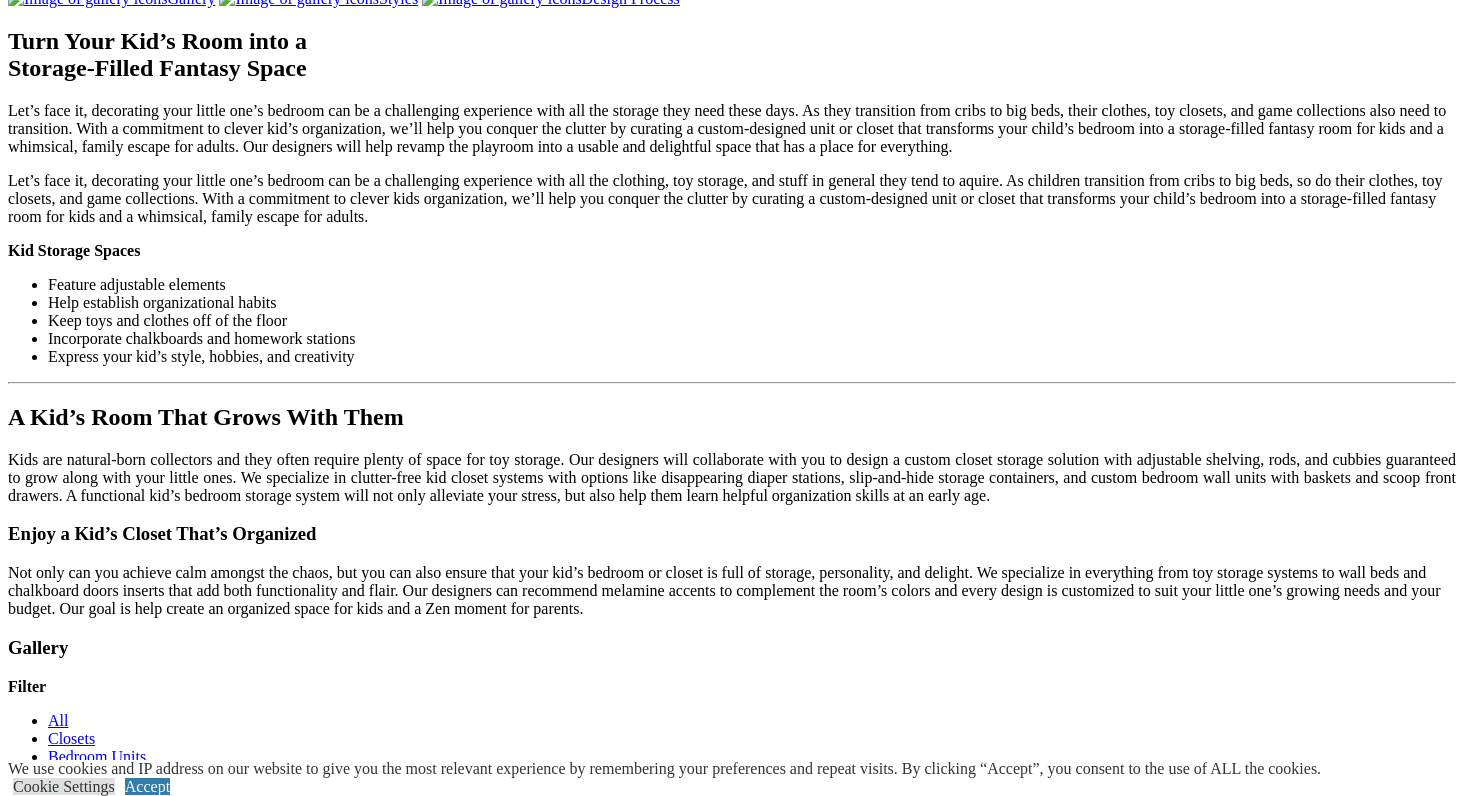 scroll, scrollTop: 1471, scrollLeft: 0, axis: vertical 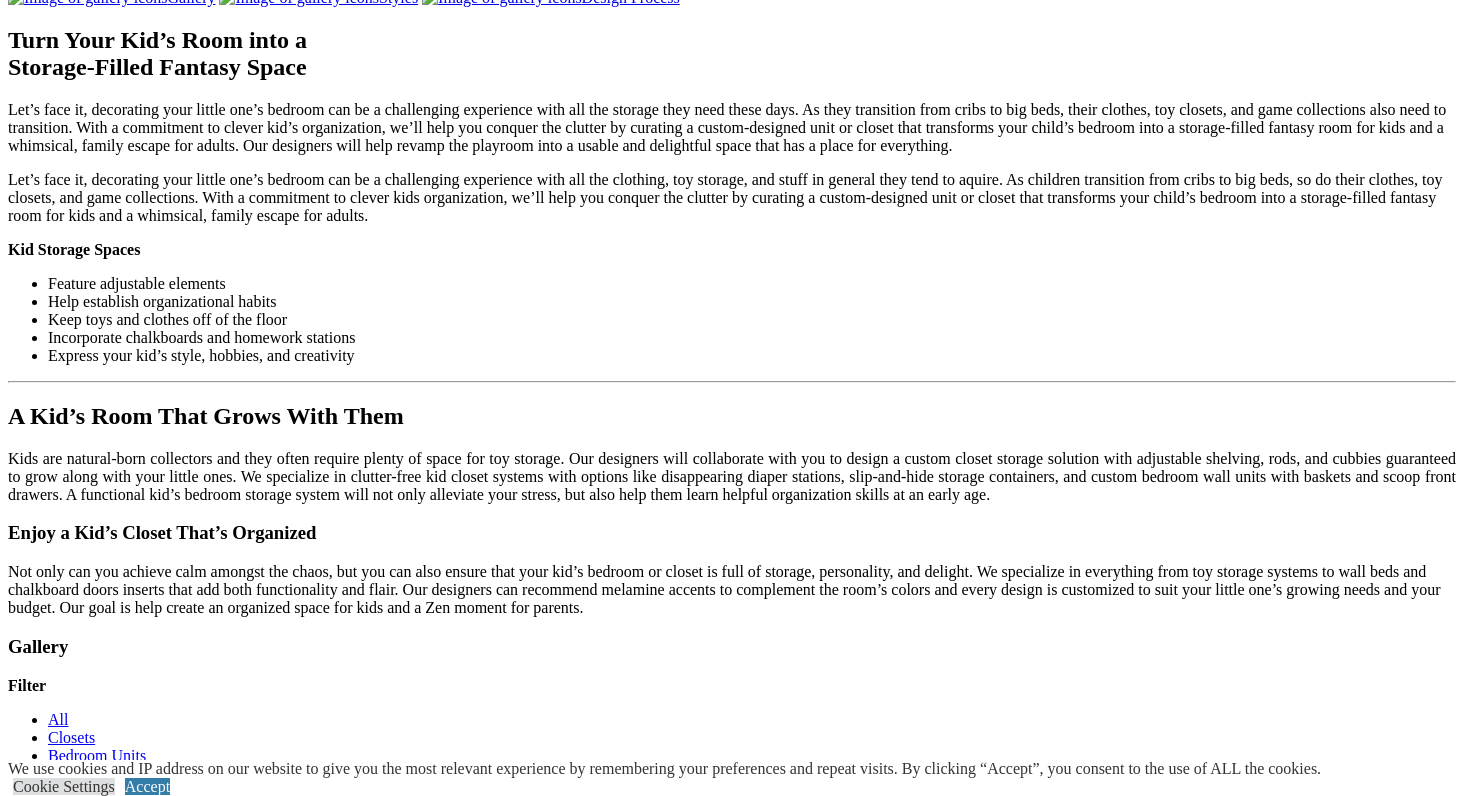 click at bounding box center [132, 901] 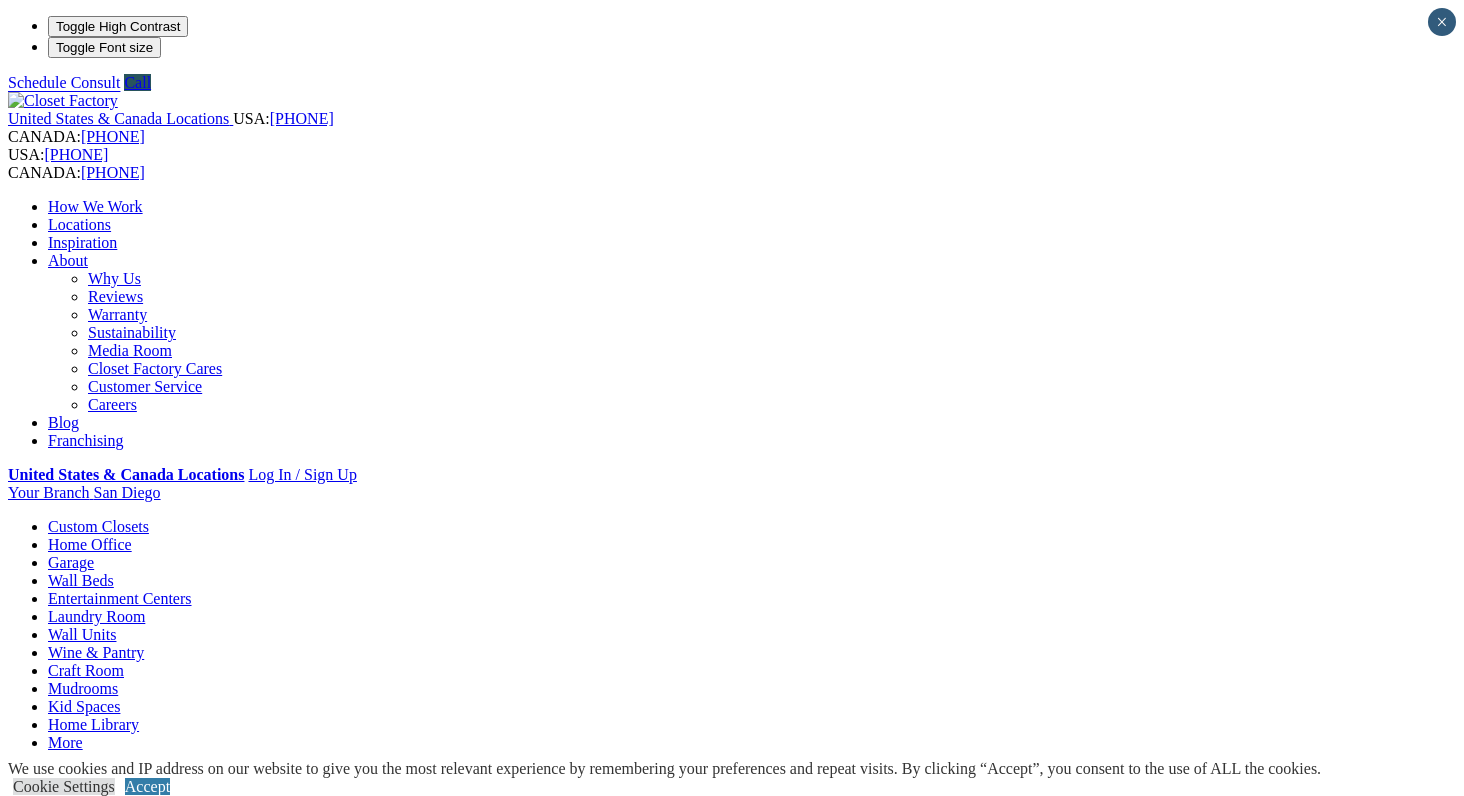 scroll, scrollTop: 0, scrollLeft: 0, axis: both 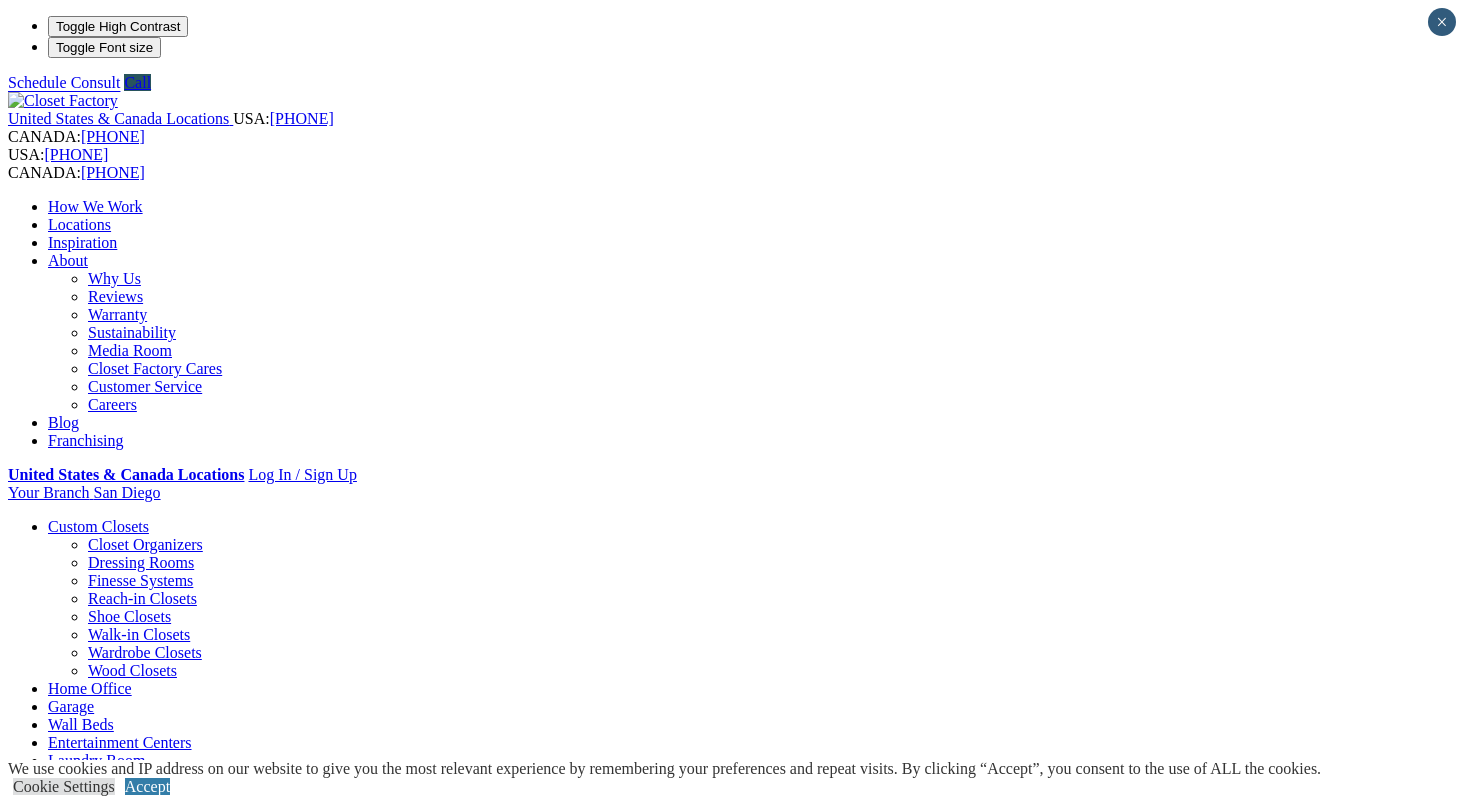 click on "Wardrobe Closets" at bounding box center [145, 652] 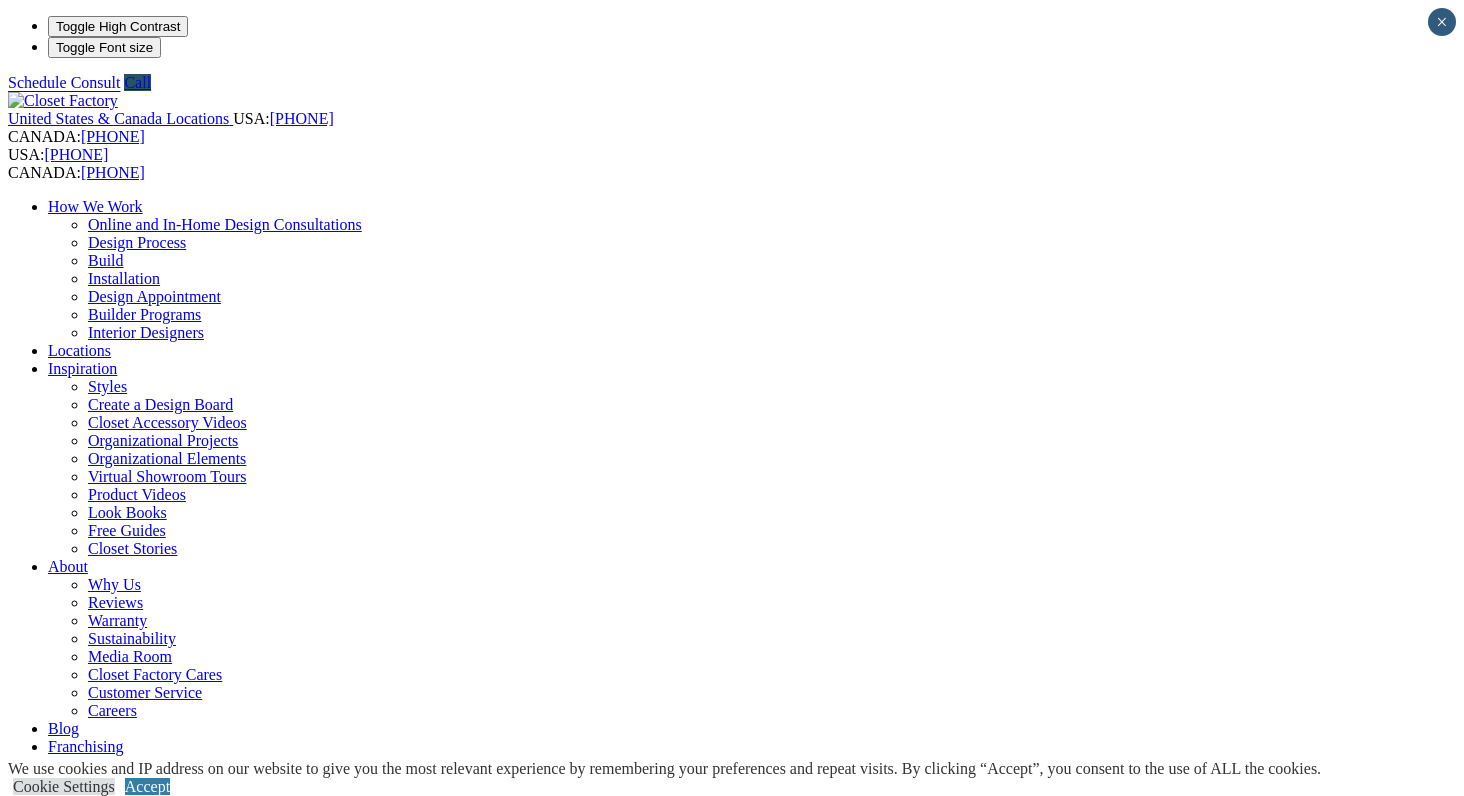 scroll, scrollTop: 0, scrollLeft: 0, axis: both 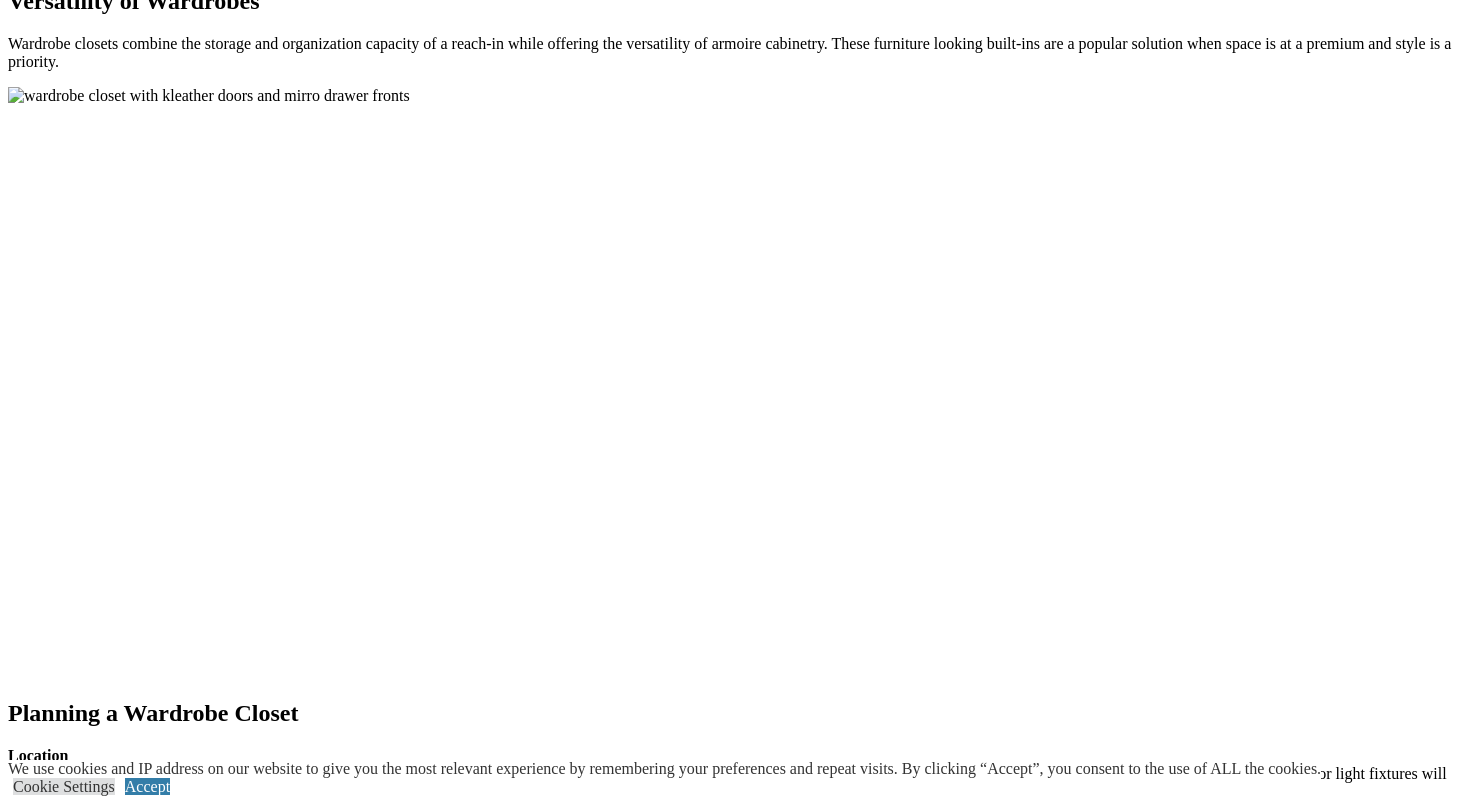 click on "next" at bounding box center (732, 1464) 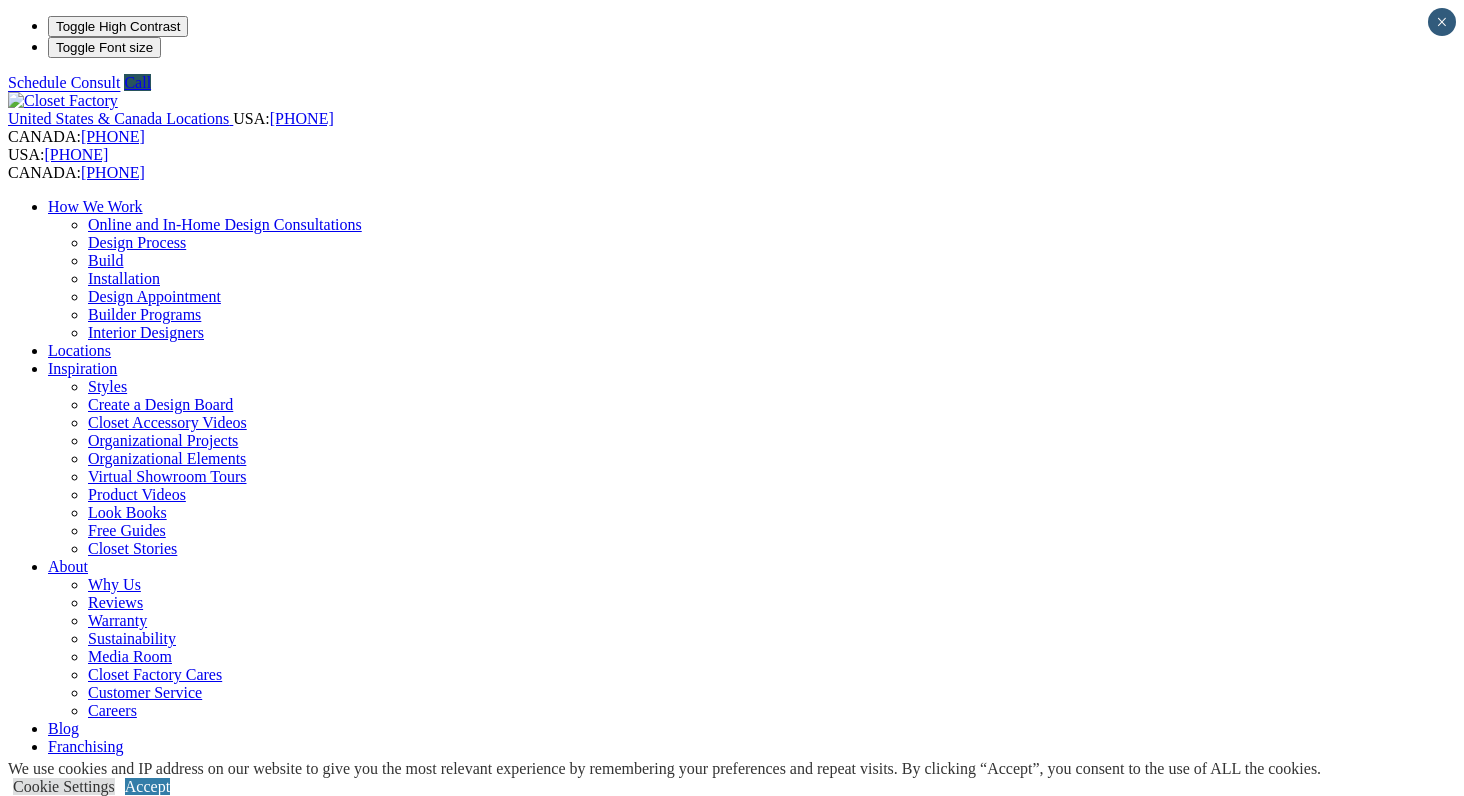 scroll, scrollTop: 0, scrollLeft: 0, axis: both 